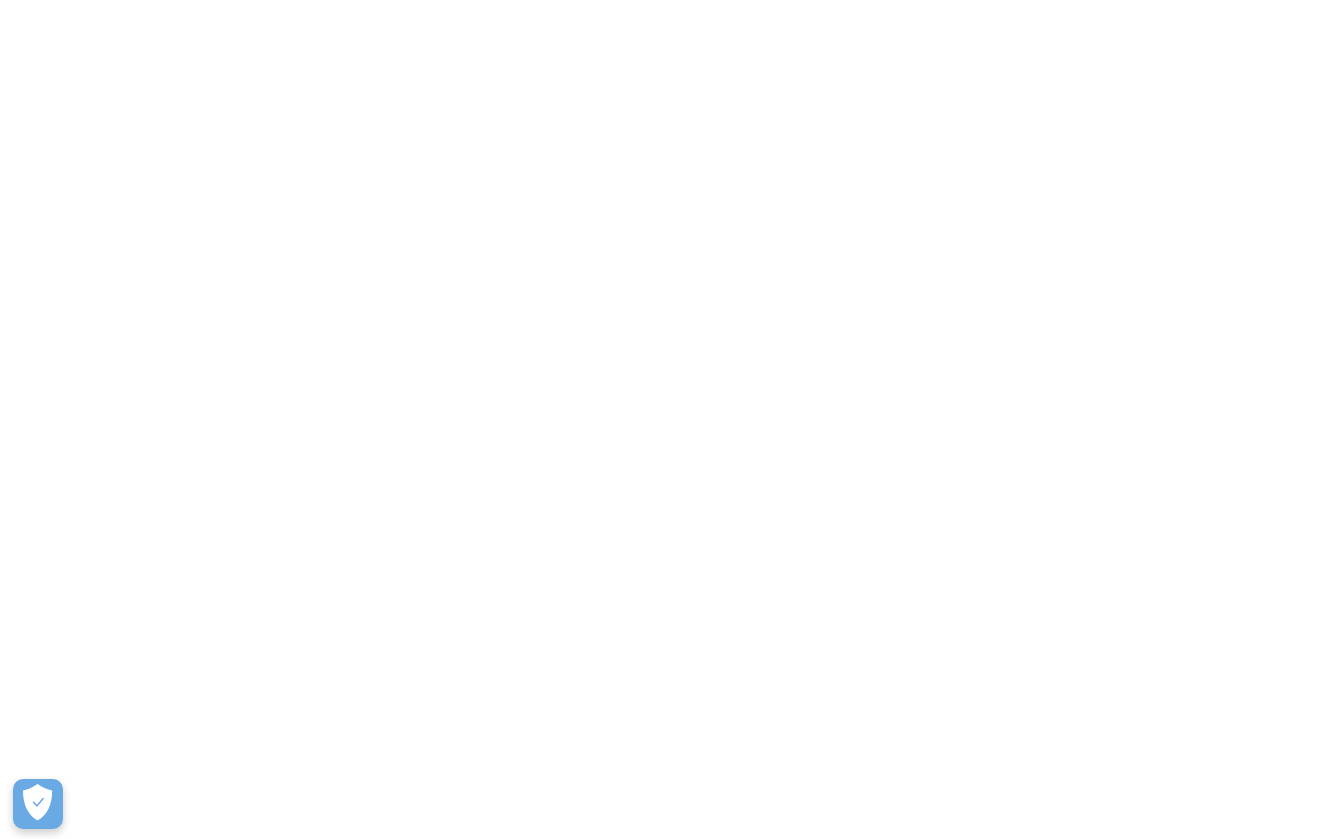 scroll, scrollTop: 0, scrollLeft: 0, axis: both 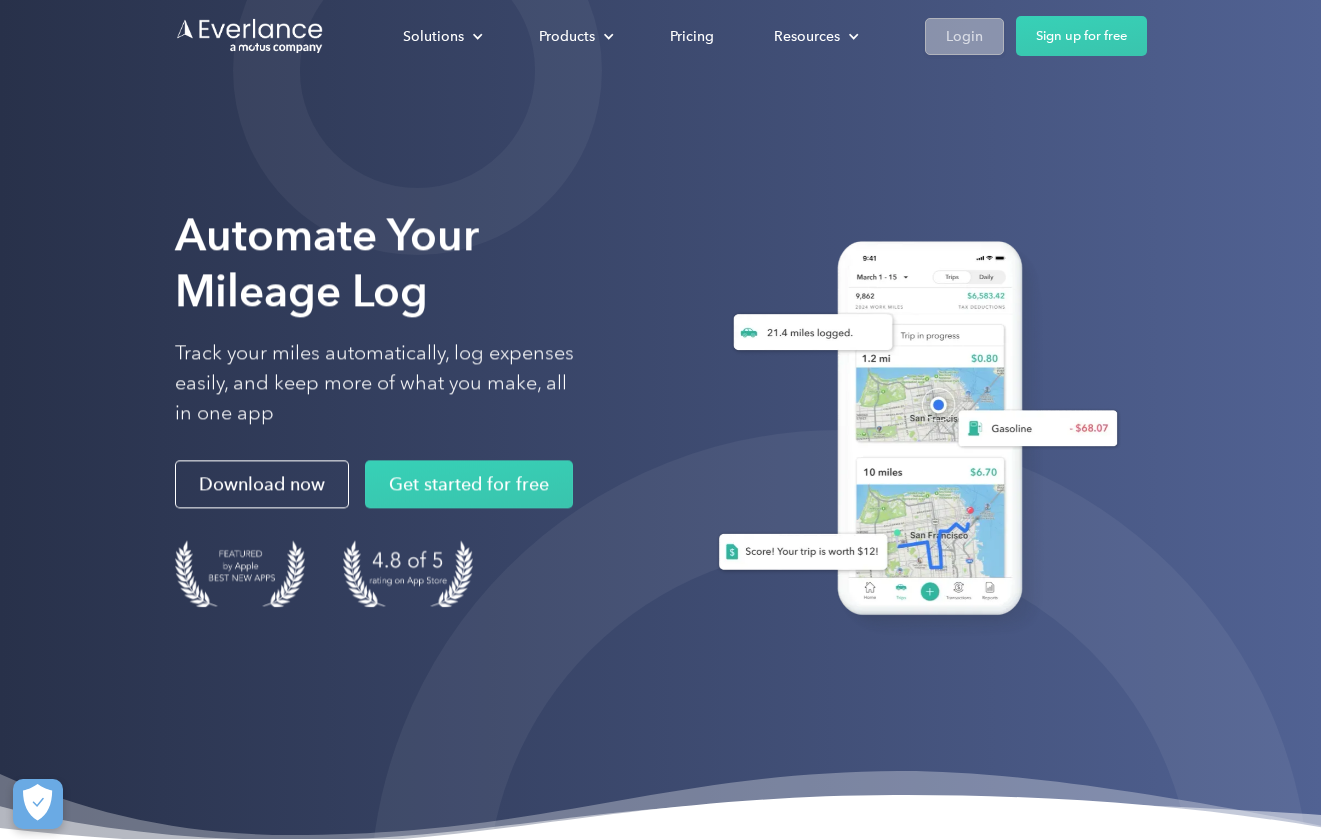 click on "Login" at bounding box center [964, 36] 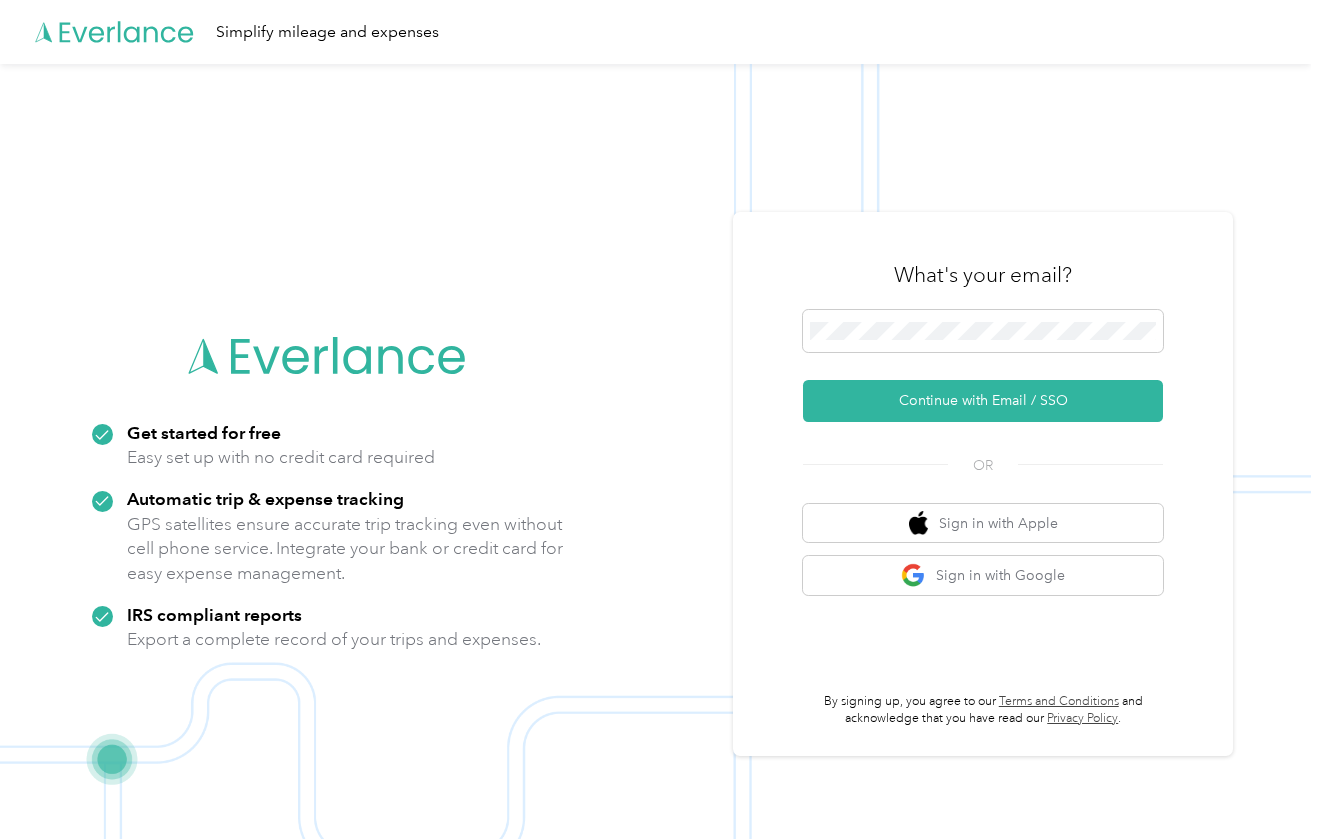 scroll, scrollTop: 0, scrollLeft: 0, axis: both 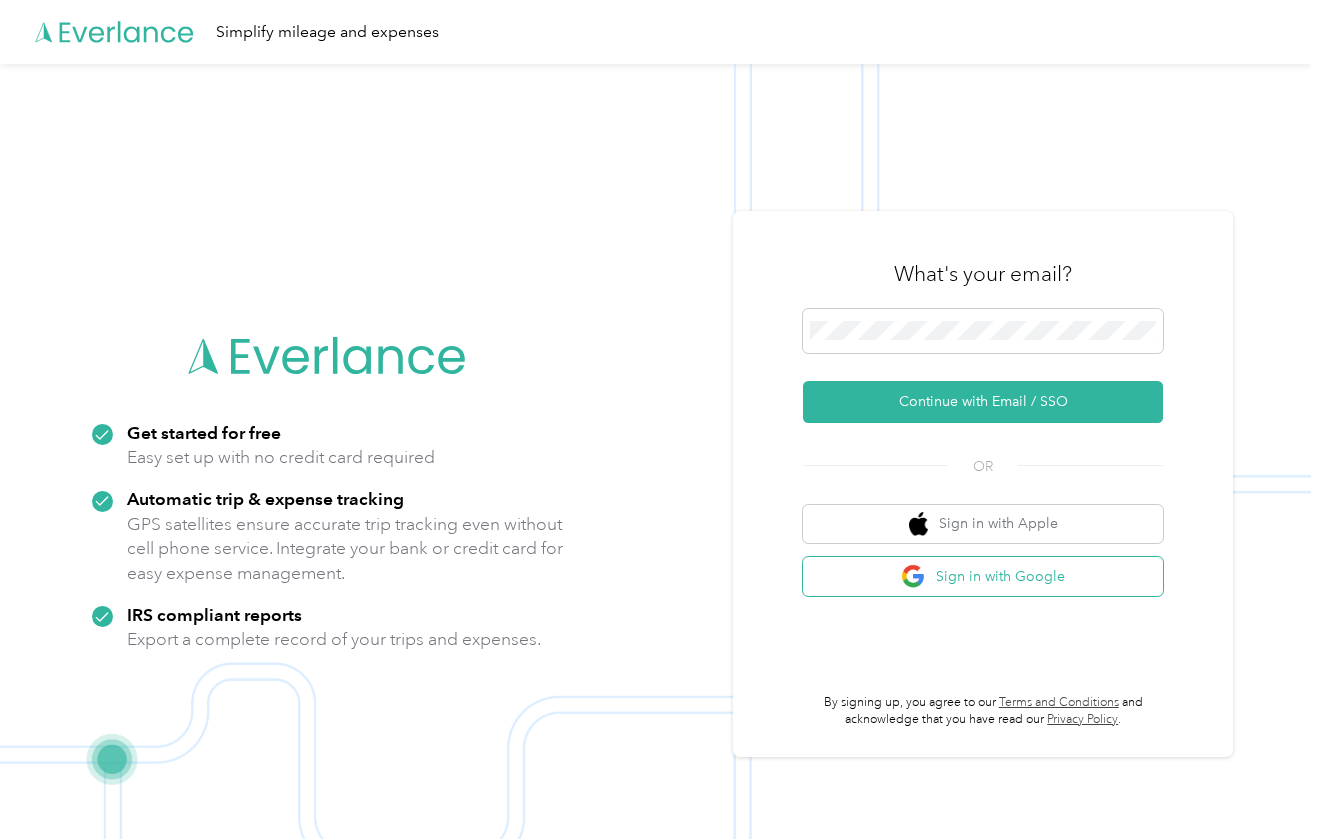 click on "Sign in with Google" at bounding box center (983, 576) 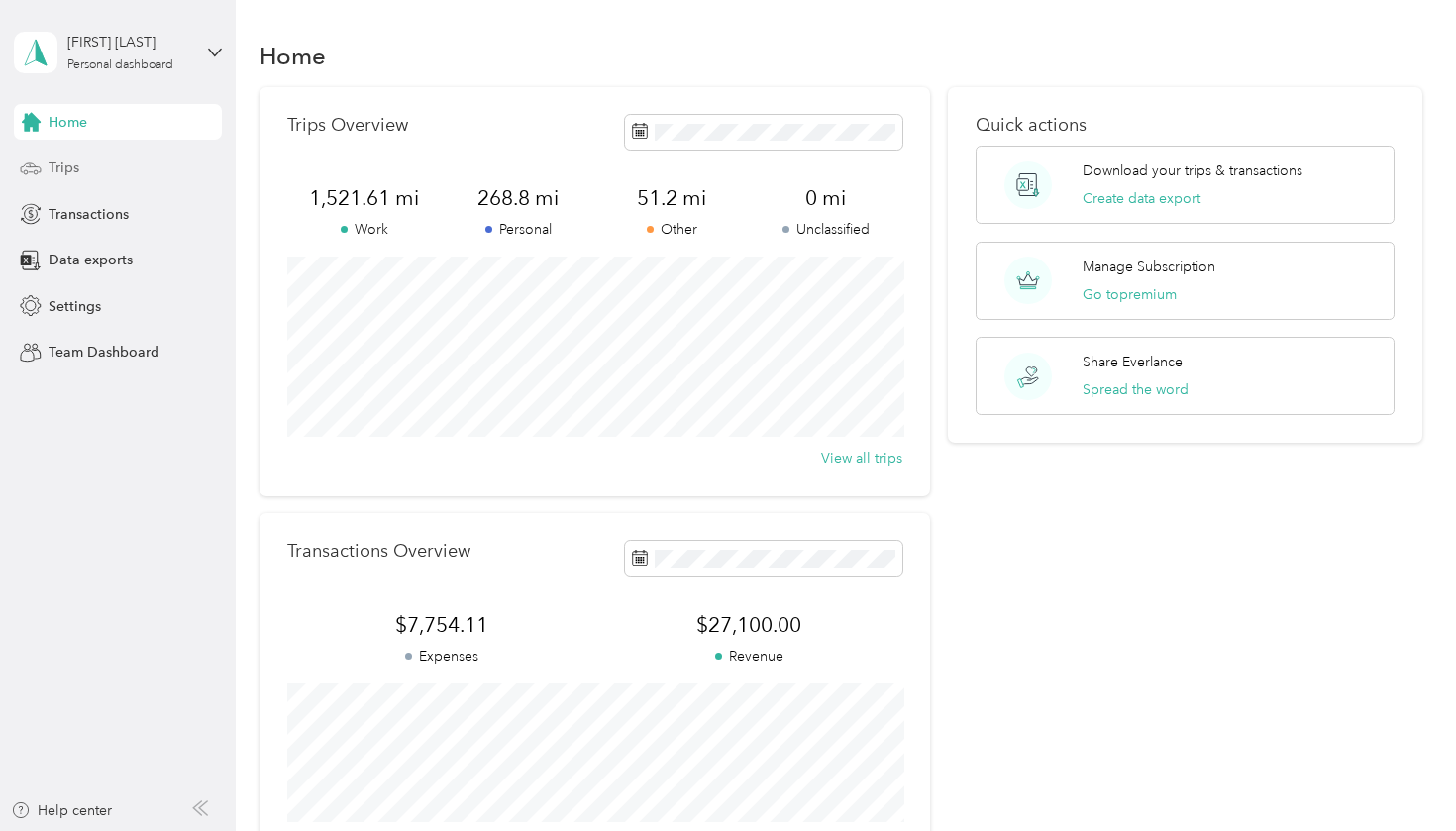 click on "Trips" at bounding box center (118, 168) 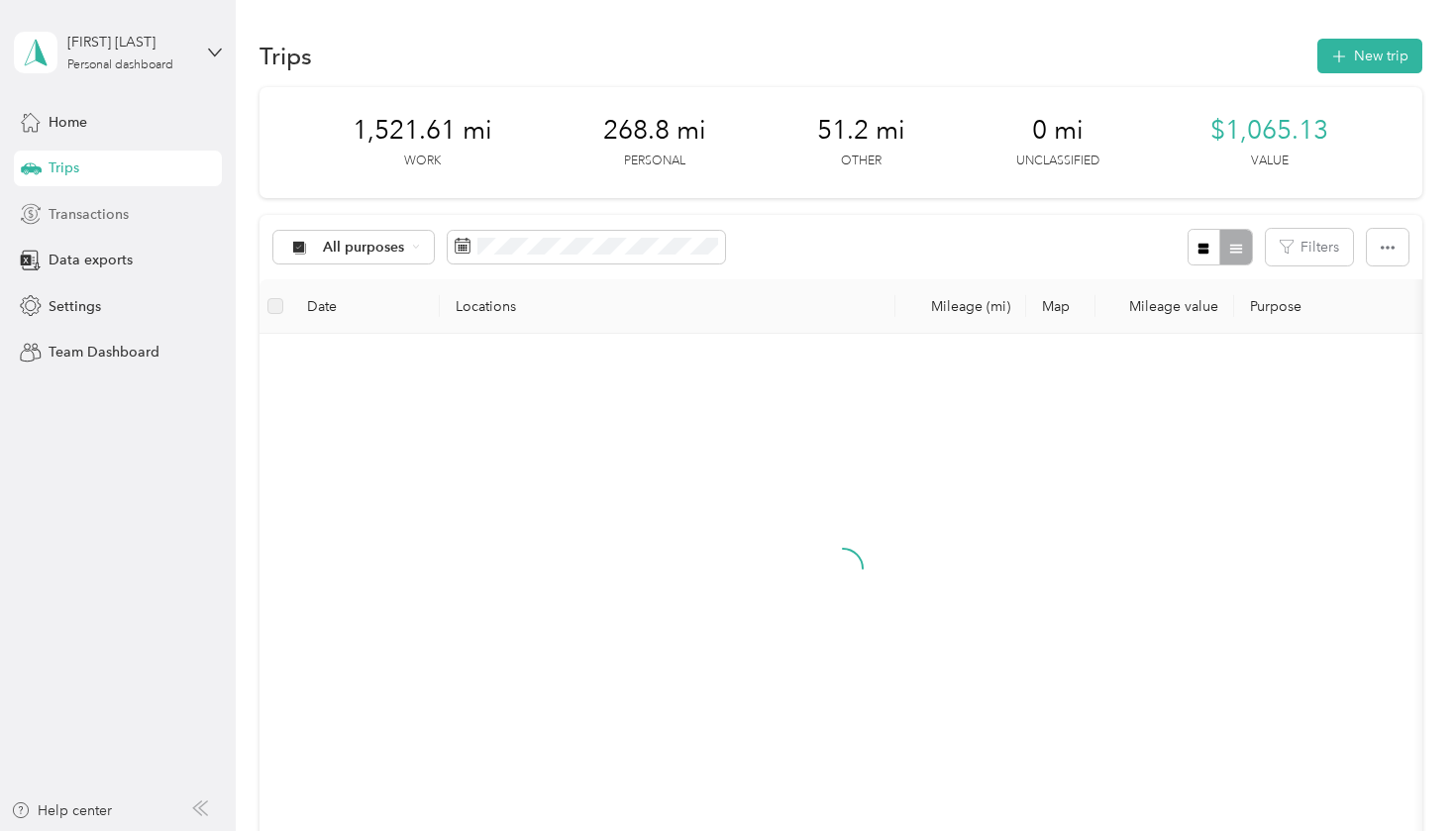 click on "Transactions" at bounding box center [88, 214] 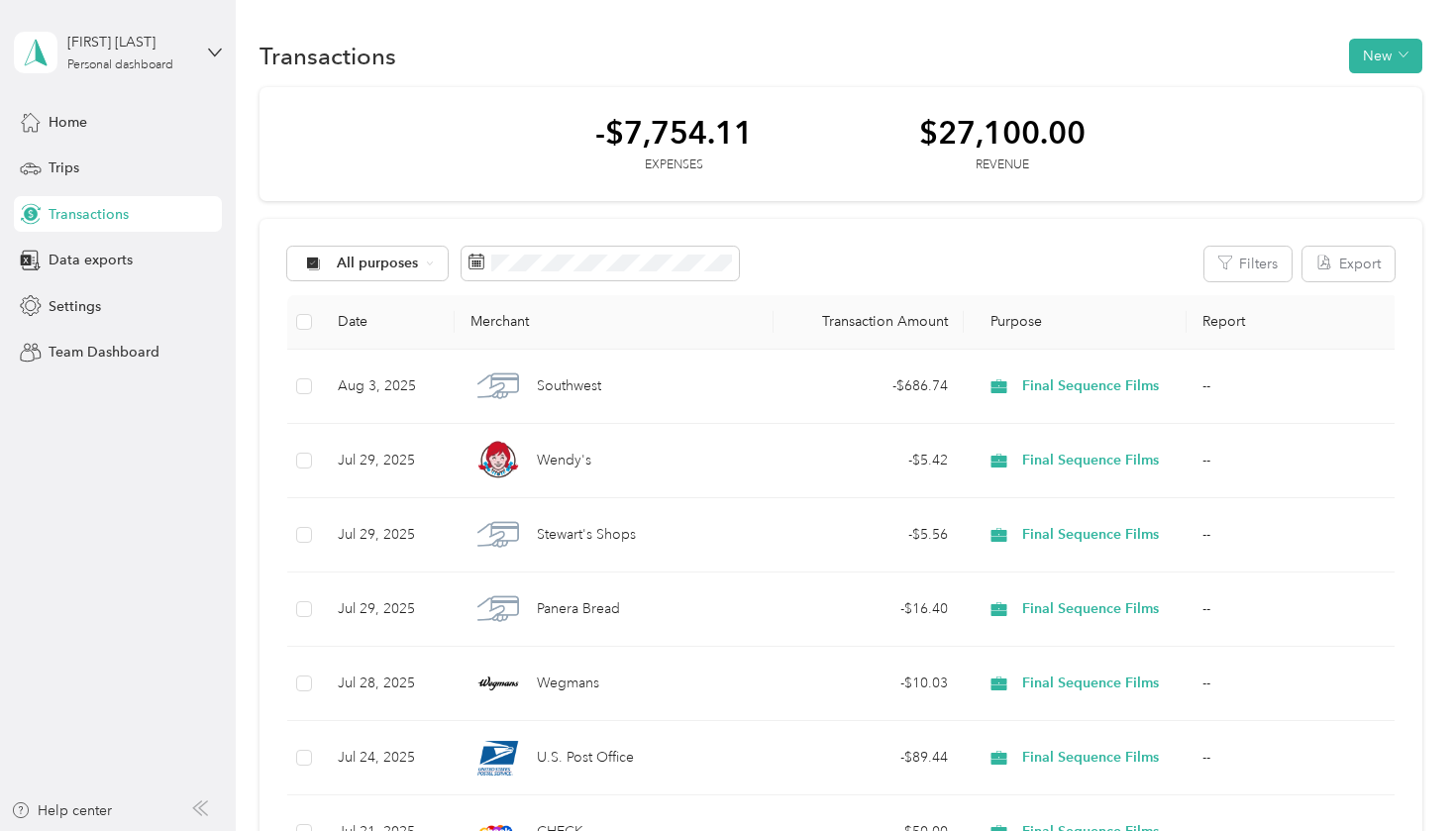 scroll, scrollTop: 0, scrollLeft: 0, axis: both 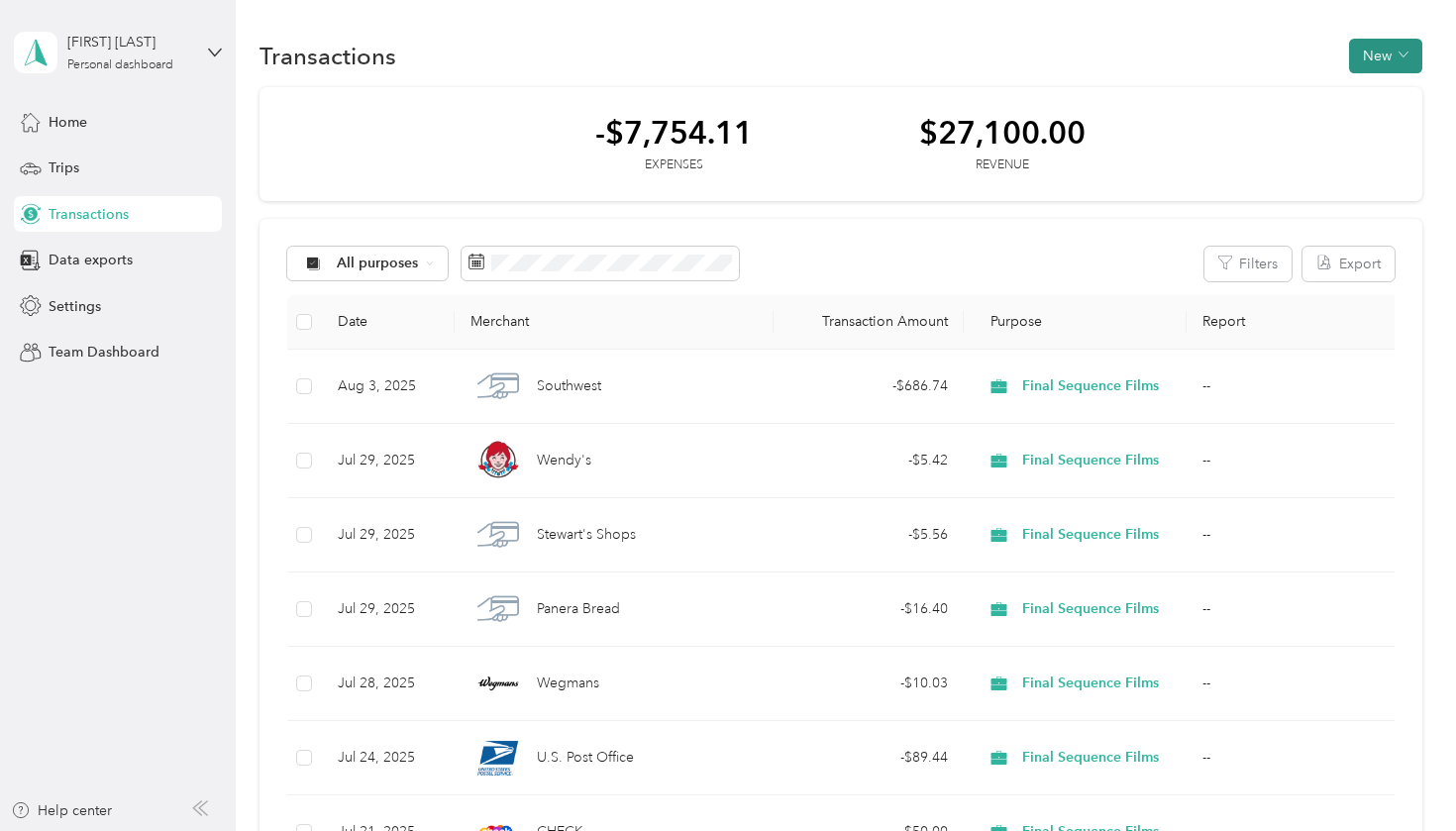 click on "New" at bounding box center (1386, 55) 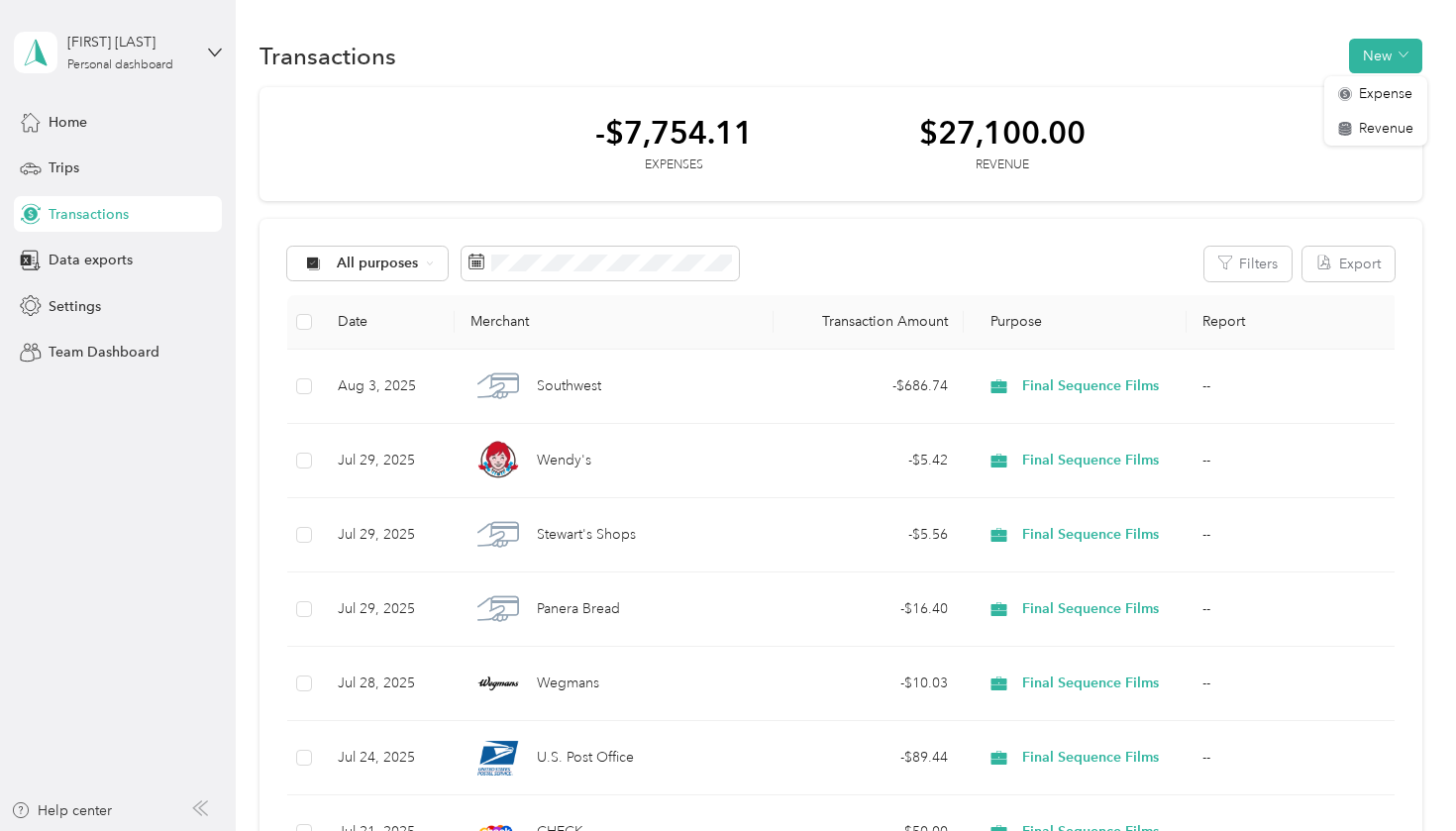 click on "All purposes Filters Export Date Merchant Transaction Amount Purpose Report             Aug 3, 2025 Southwest -  $[AMOUNT] Final Sequence Films -- Jul 29, 2025 Wendy's -  $[AMOUNT] Final Sequence Films -- Jul 29, 2025 Stewart's Shops -  $[AMOUNT] Final Sequence Films -- Jul 29, 2025 Panera Bread -  $[AMOUNT] Final Sequence Films -- Jul 28, 2025 Wegmans -  $[AMOUNT] Final Sequence Films -- Jul 24, 2025 U.S. Post Office -  $[AMOUNT] Final Sequence Films -- Jul 21, 2025 CHECK -  $[AMOUNT] Final Sequence Films -- Jul 20, 2025 Apple -  $[AMOUNT] Final Sequence Films -- Jul 18, 2025 Apple -  $[AMOUNT] Final Sequence Films -- Jul 18, 2025 RealTime Credit SENDER REF: Final Sequence +  $[AMOUNT] Final Sequence Films -- Jul 17, 2025 CHECK -  $[AMOUNT] Final Sequence Films -- Jul 17, 2025 CHECK -  $[AMOUNT] Final Sequence Films -- Jul 16, 2025 CHECK -  $[AMOUNT] Final Sequence Films -- Jul 16, 2025 Northwest Registered Agent -  $[AMOUNT] Final Sequence Films -- Jul 14, 2025 Everlance -  $[AMOUNT] Final Sequence Films -- Jul 13, 2025 -  -- +" at bounding box center [840, 1197] 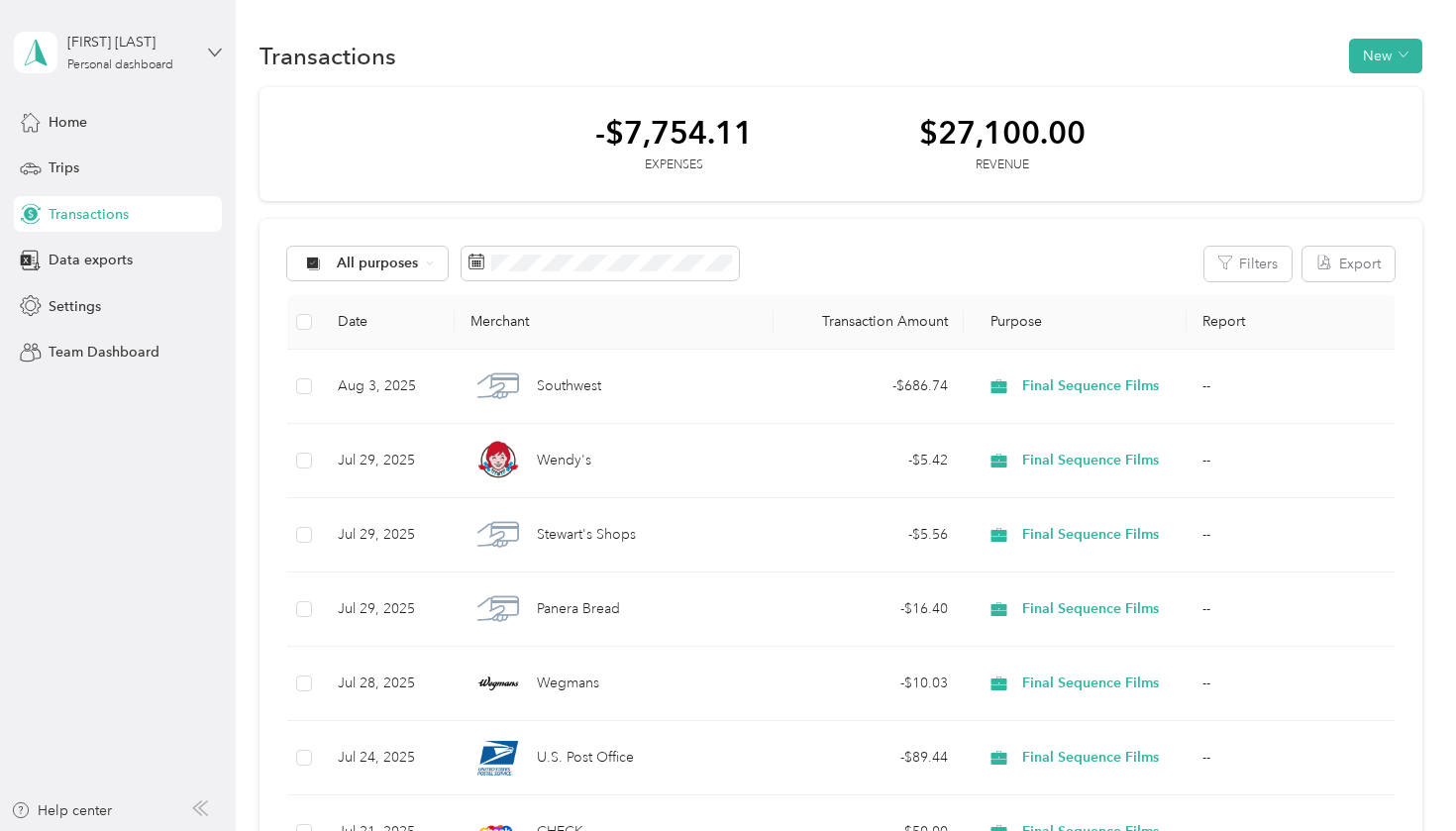 click 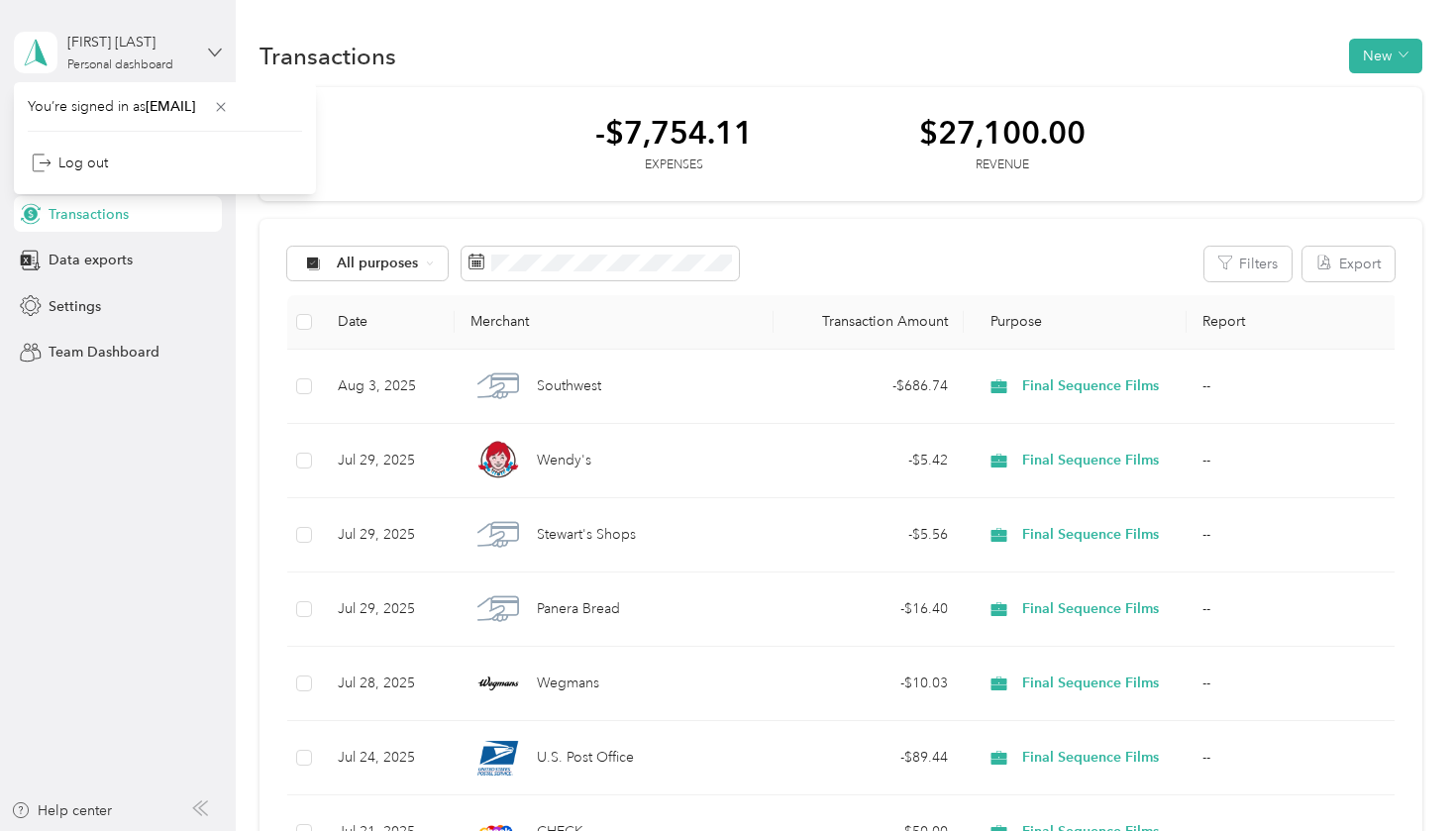 click 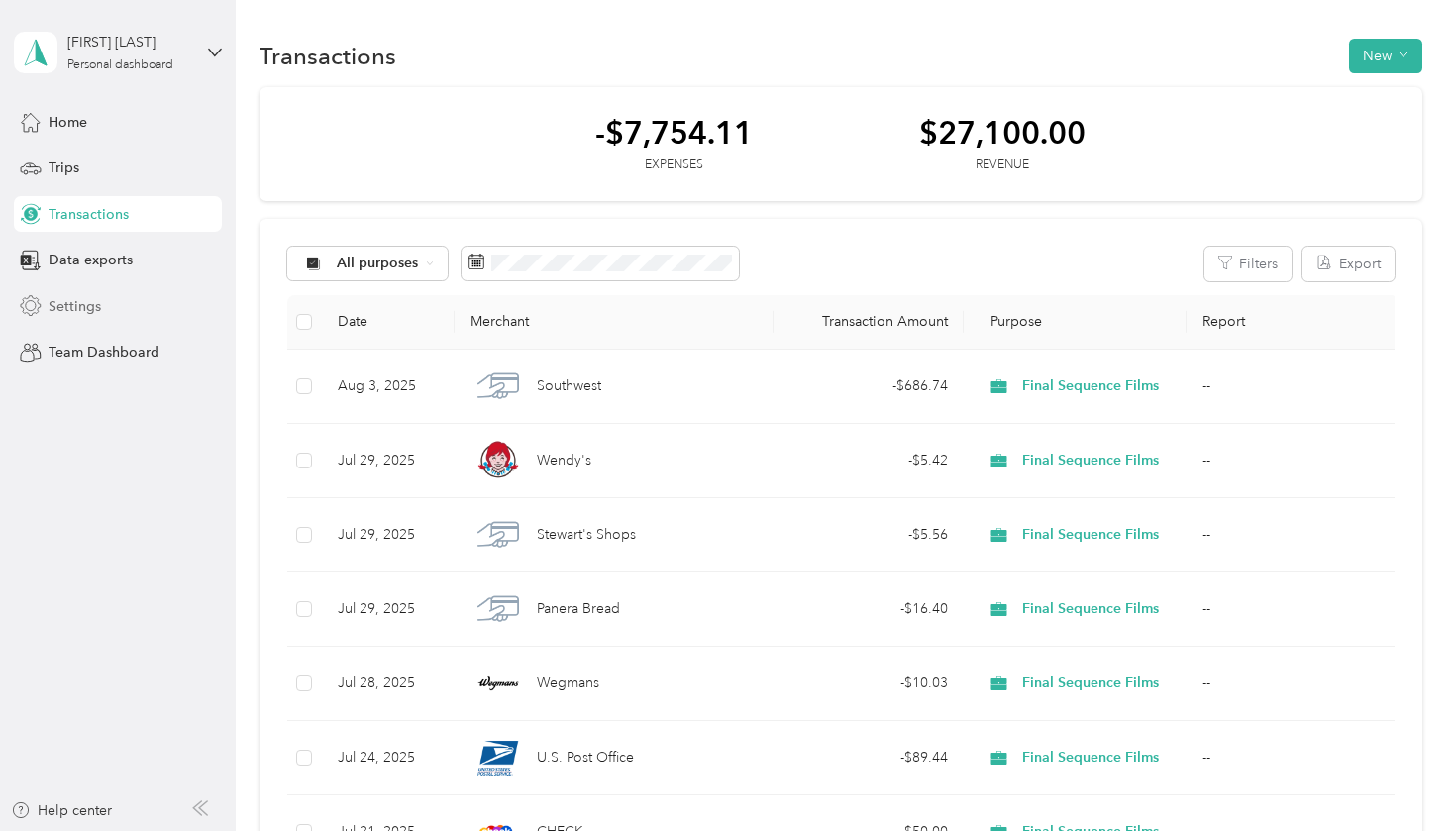 click on "Settings" at bounding box center (74, 306) 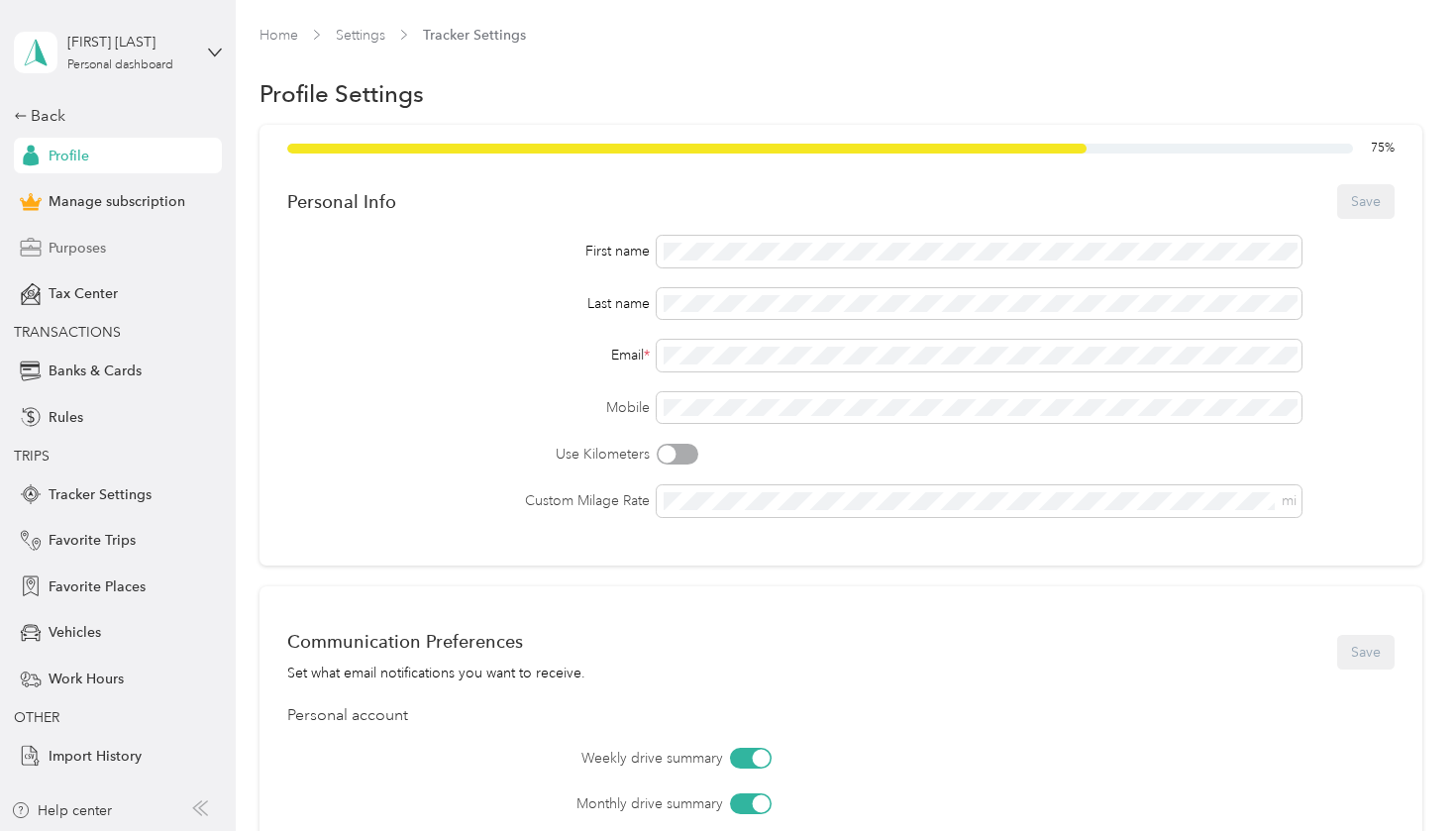 scroll, scrollTop: 0, scrollLeft: 0, axis: both 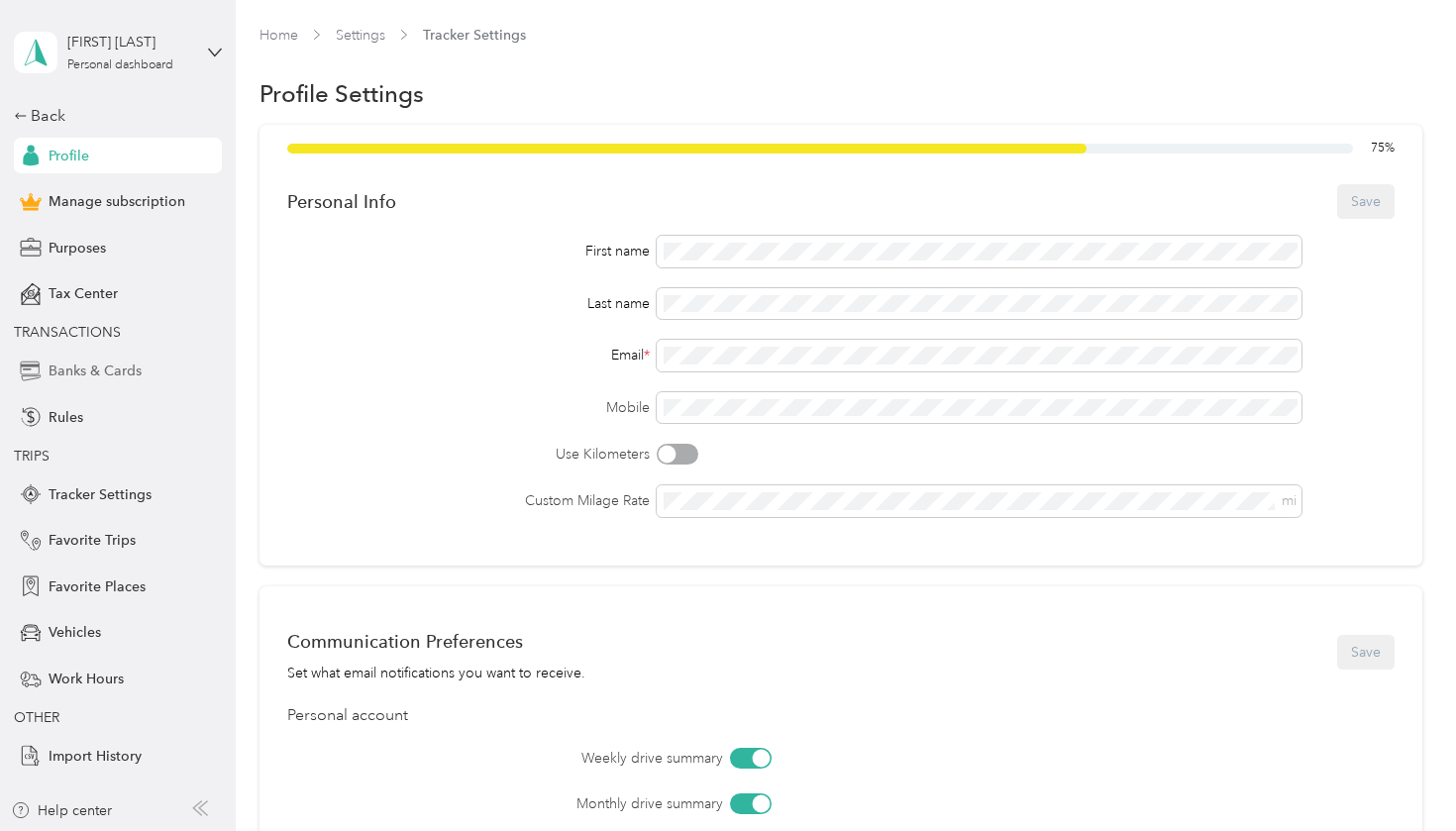 click on "Banks & Cards" at bounding box center (95, 370) 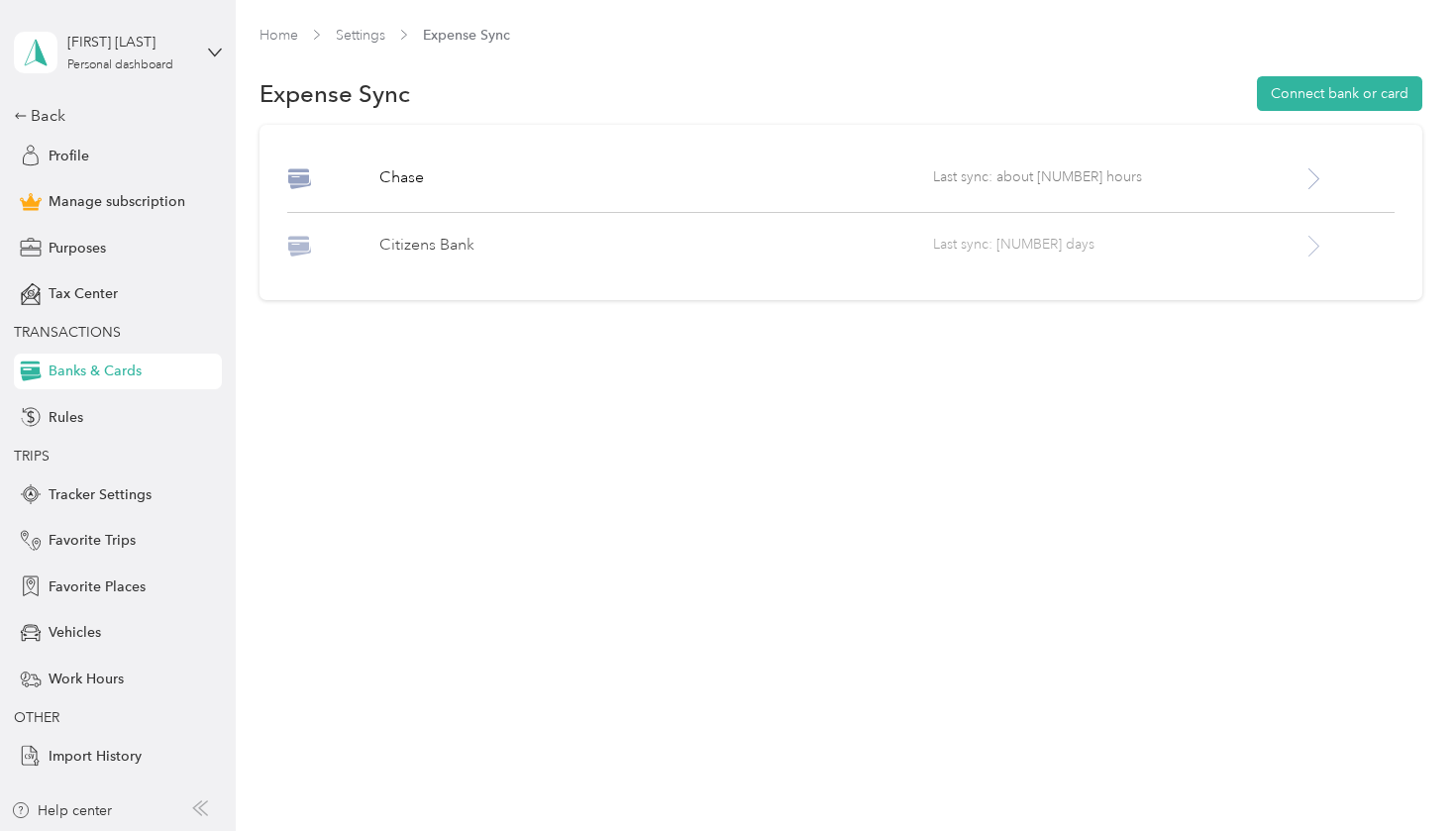 click on "Citizens Bank" at bounding box center [656, 246] 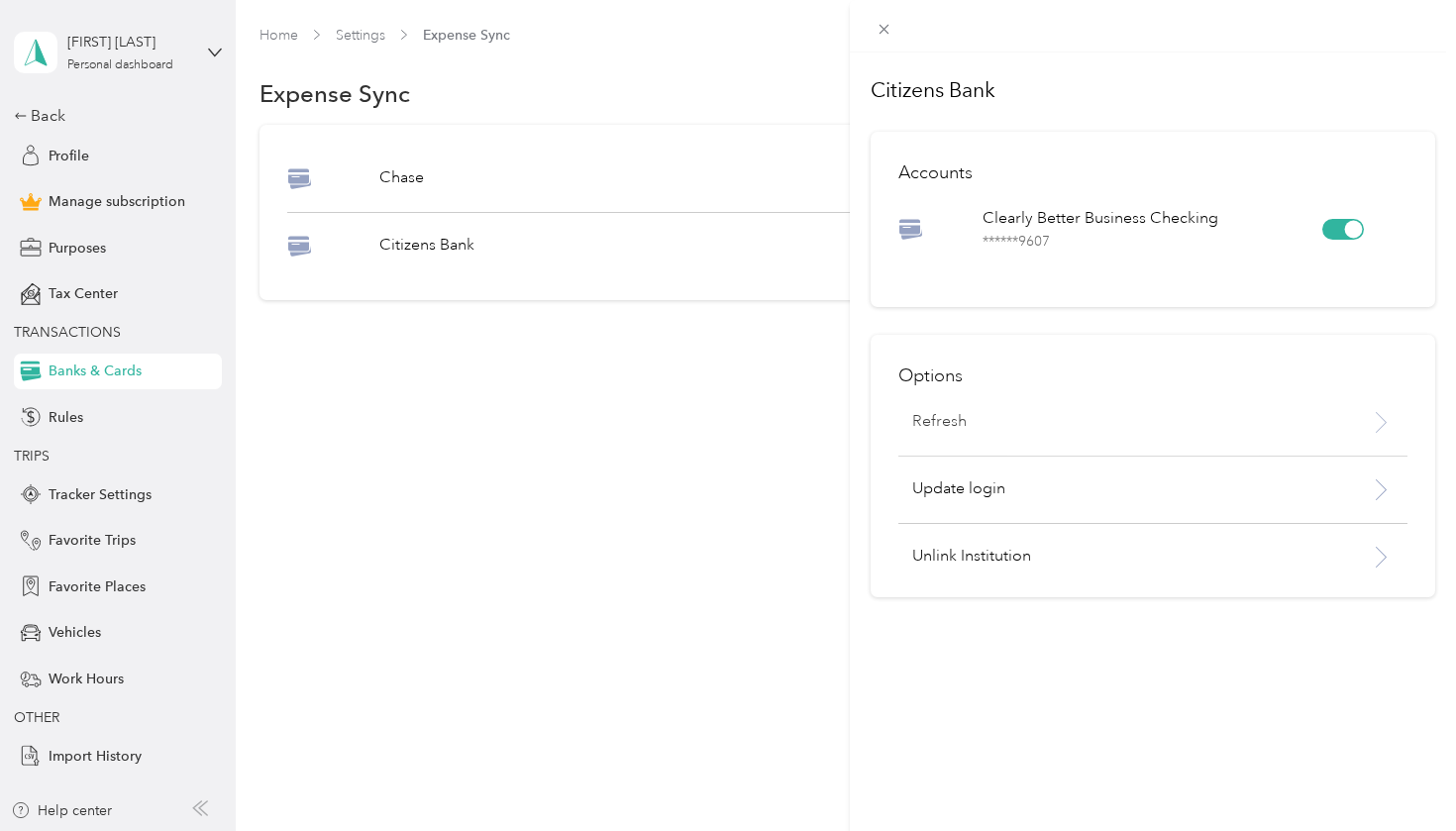 click on "Refresh" at bounding box center (939, 422) 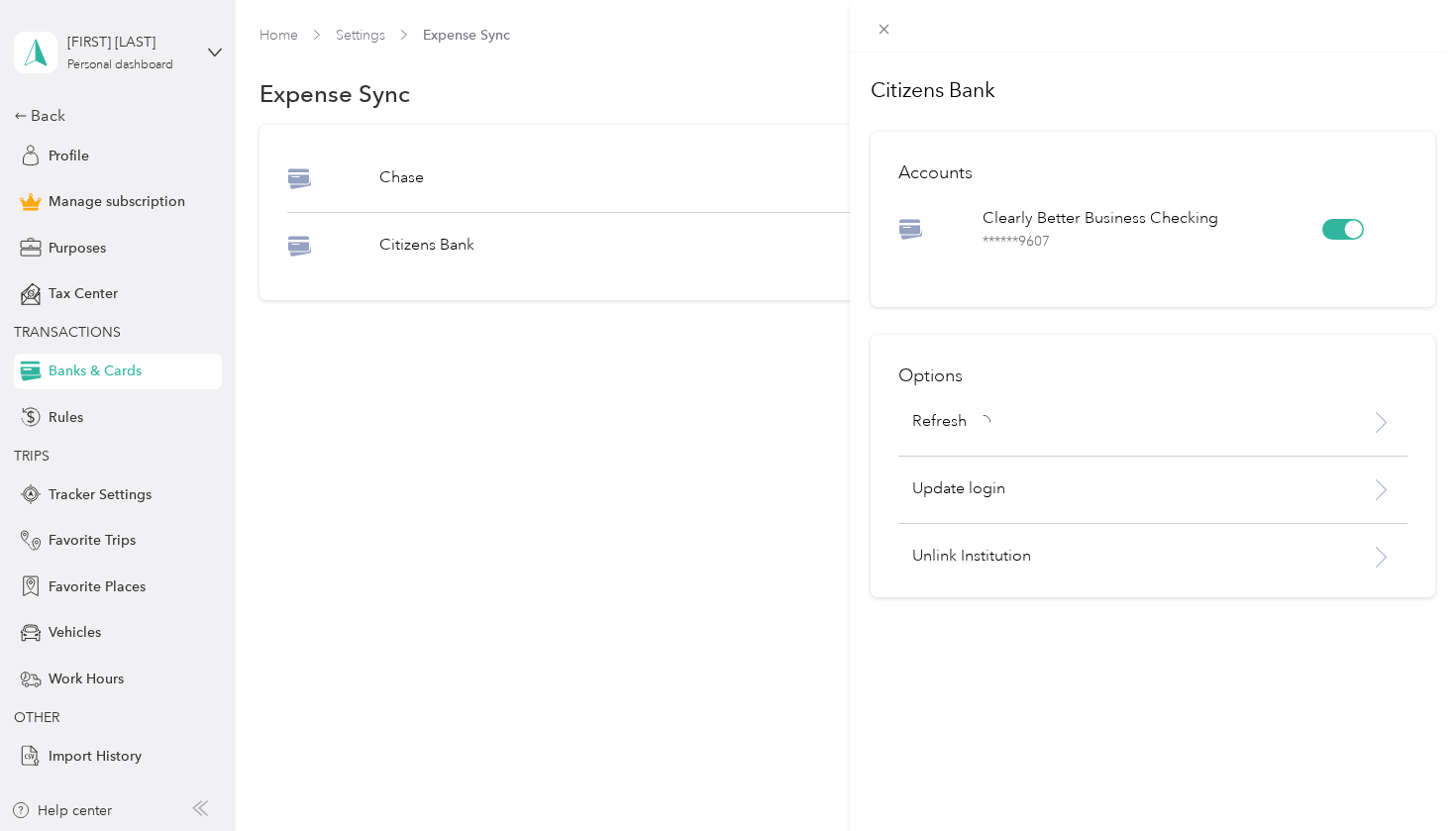 scroll, scrollTop: 0, scrollLeft: 0, axis: both 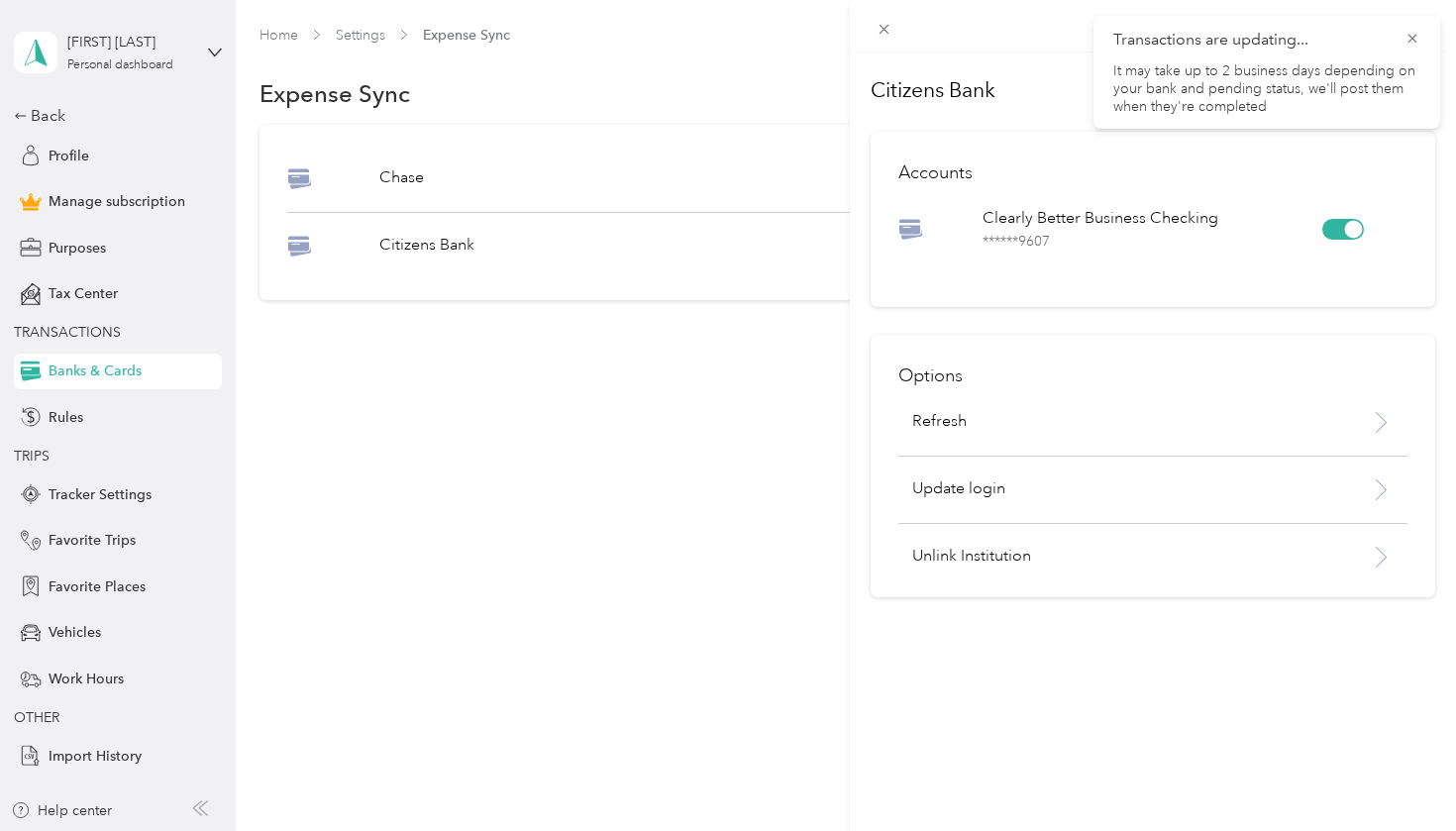 click on "Citizens Bank Accounts Clearly Better Business Checking ****** [NUMBER] Options Refresh Update login Unlink Institution" at bounding box center [728, 415] 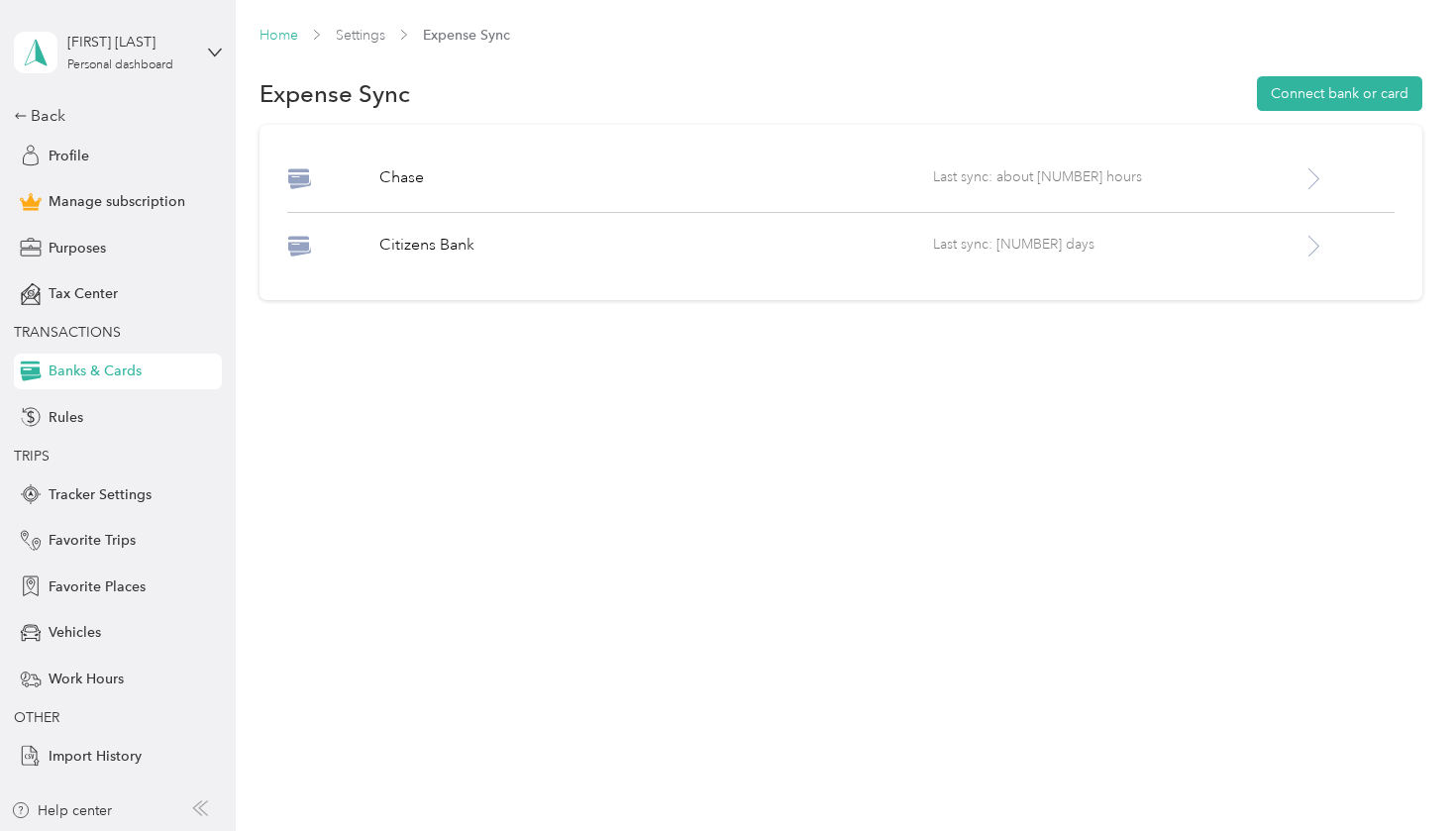 click on "Home" at bounding box center [278, 35] 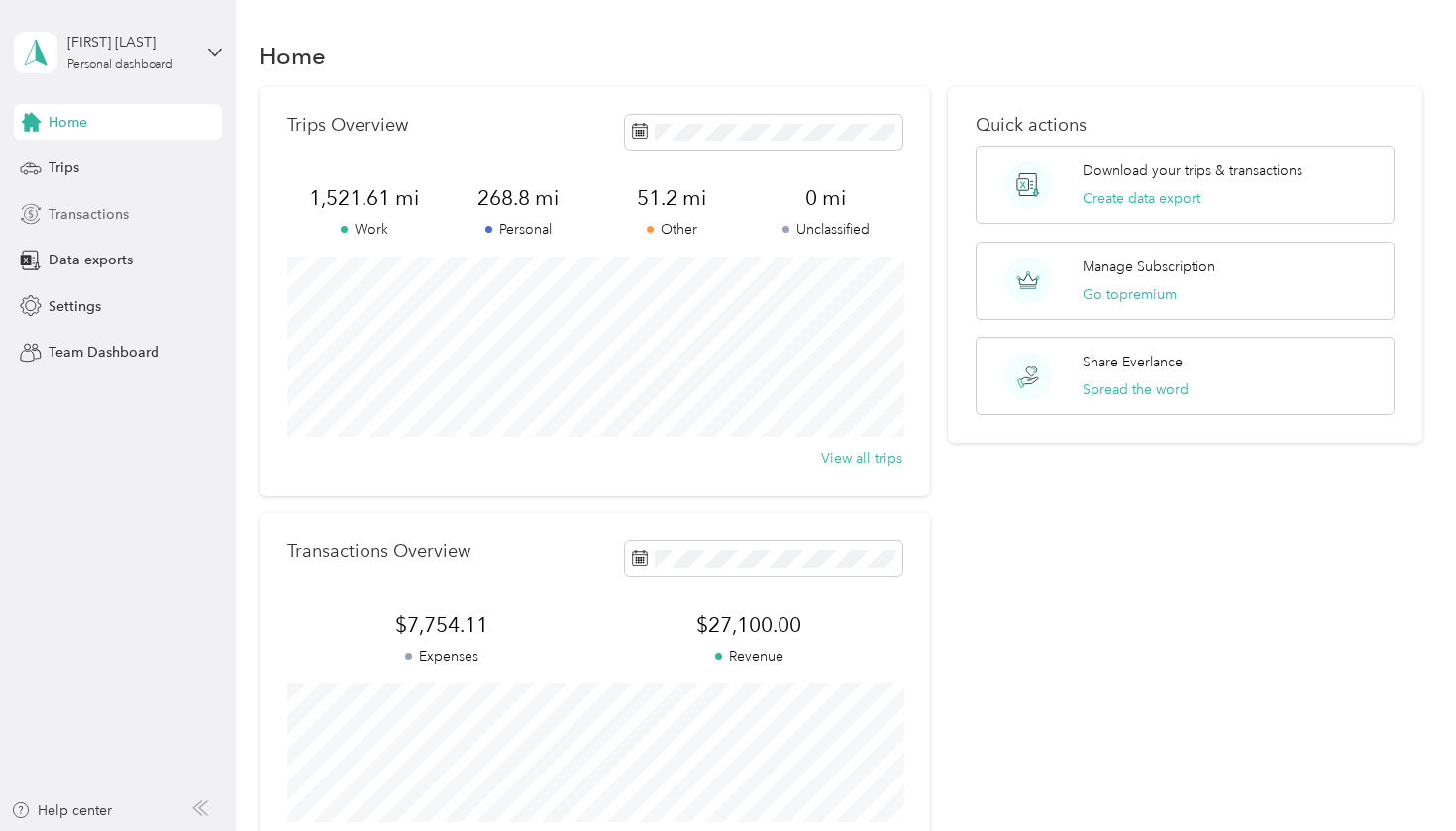 click on "Transactions" at bounding box center (88, 214) 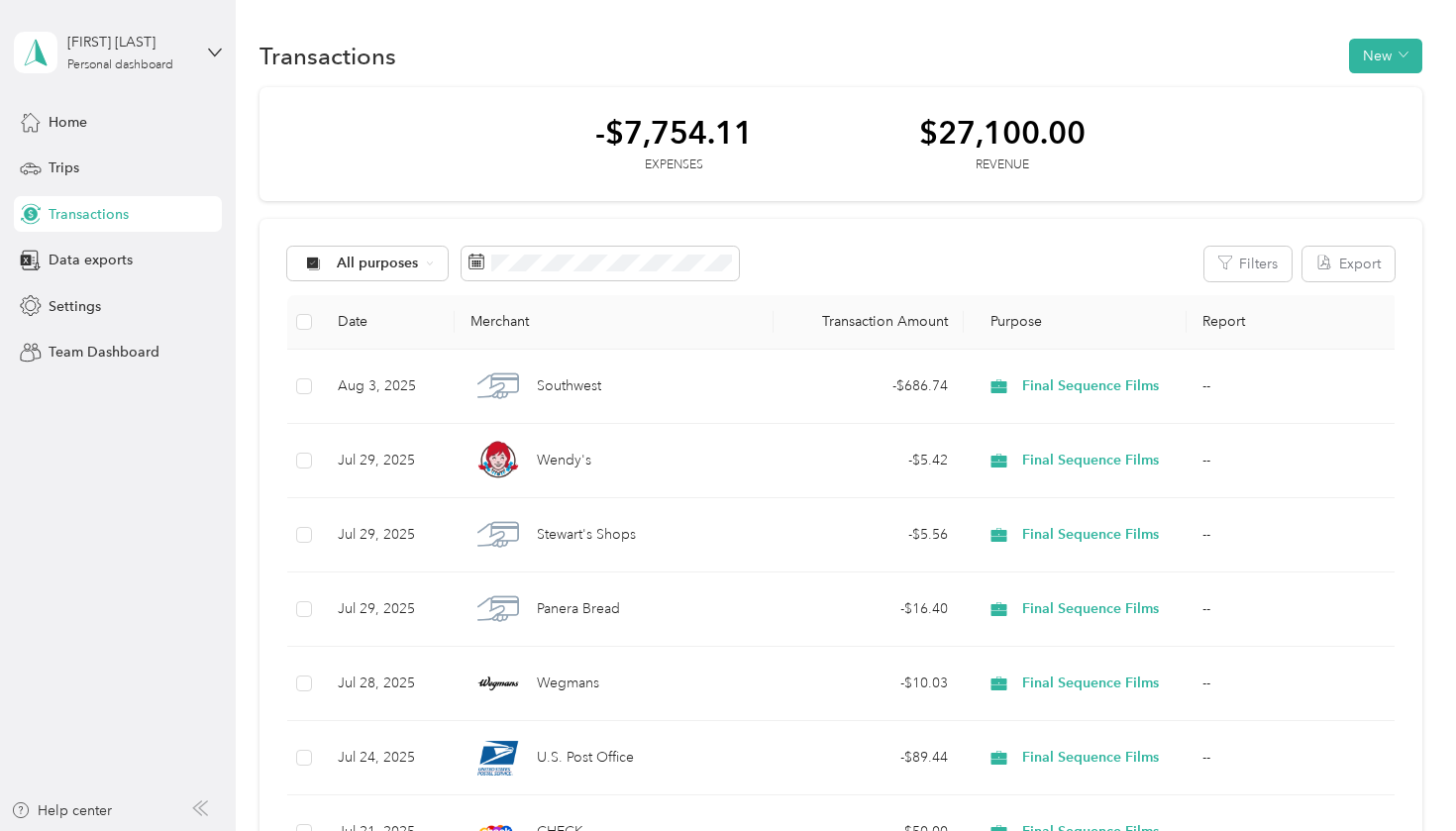 scroll, scrollTop: 0, scrollLeft: 0, axis: both 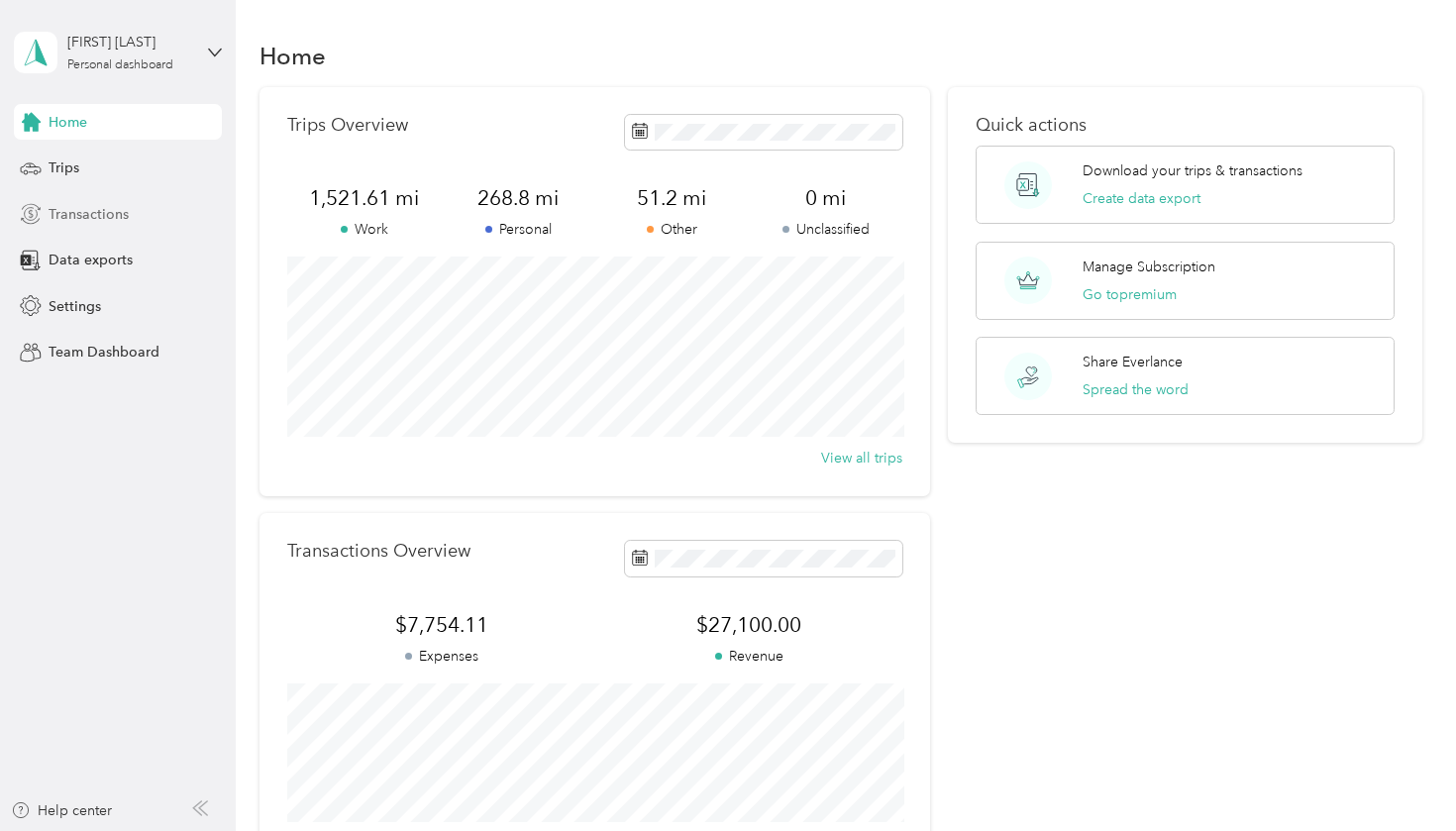 click on "Transactions" at bounding box center (88, 214) 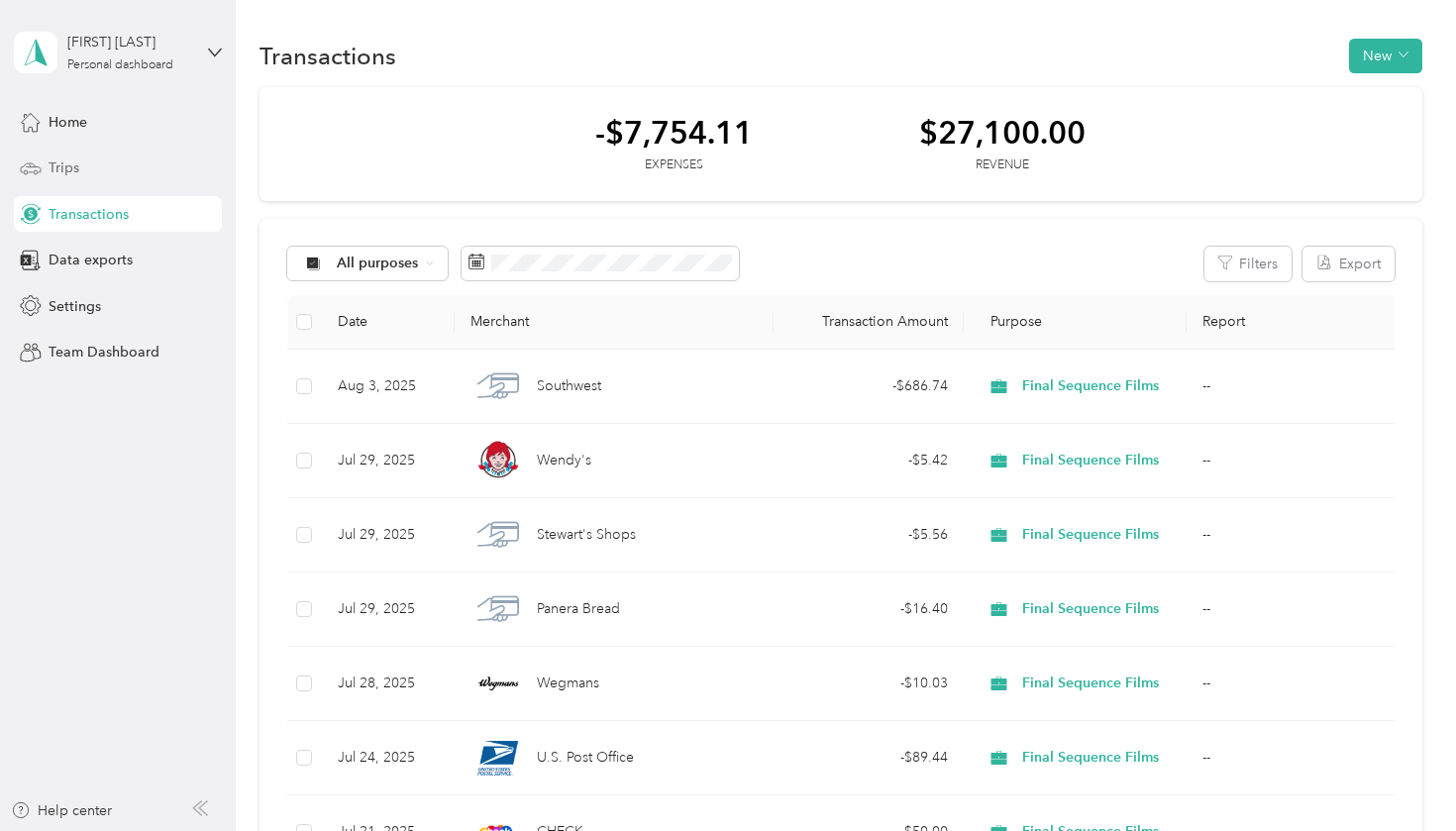 click on "Trips" at bounding box center (118, 168) 